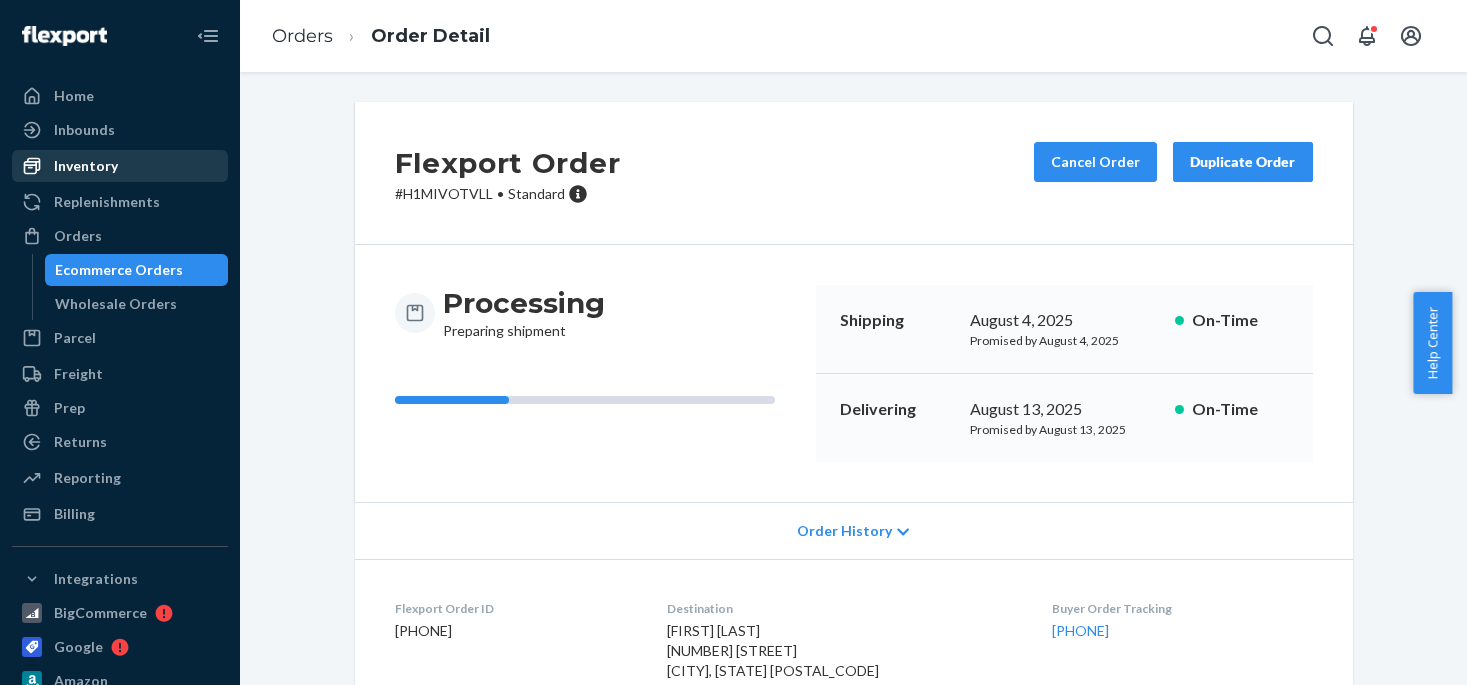 scroll, scrollTop: 0, scrollLeft: 0, axis: both 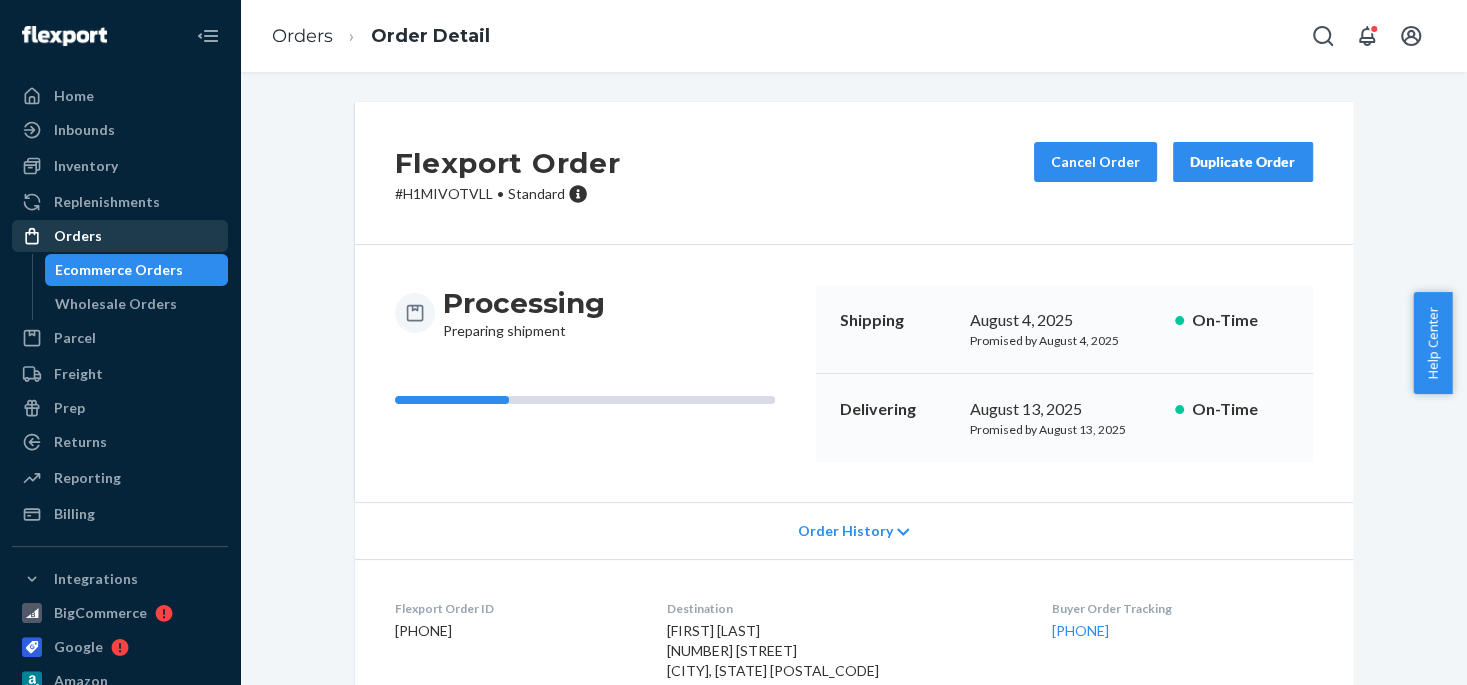click on "Orders" at bounding box center [78, 236] 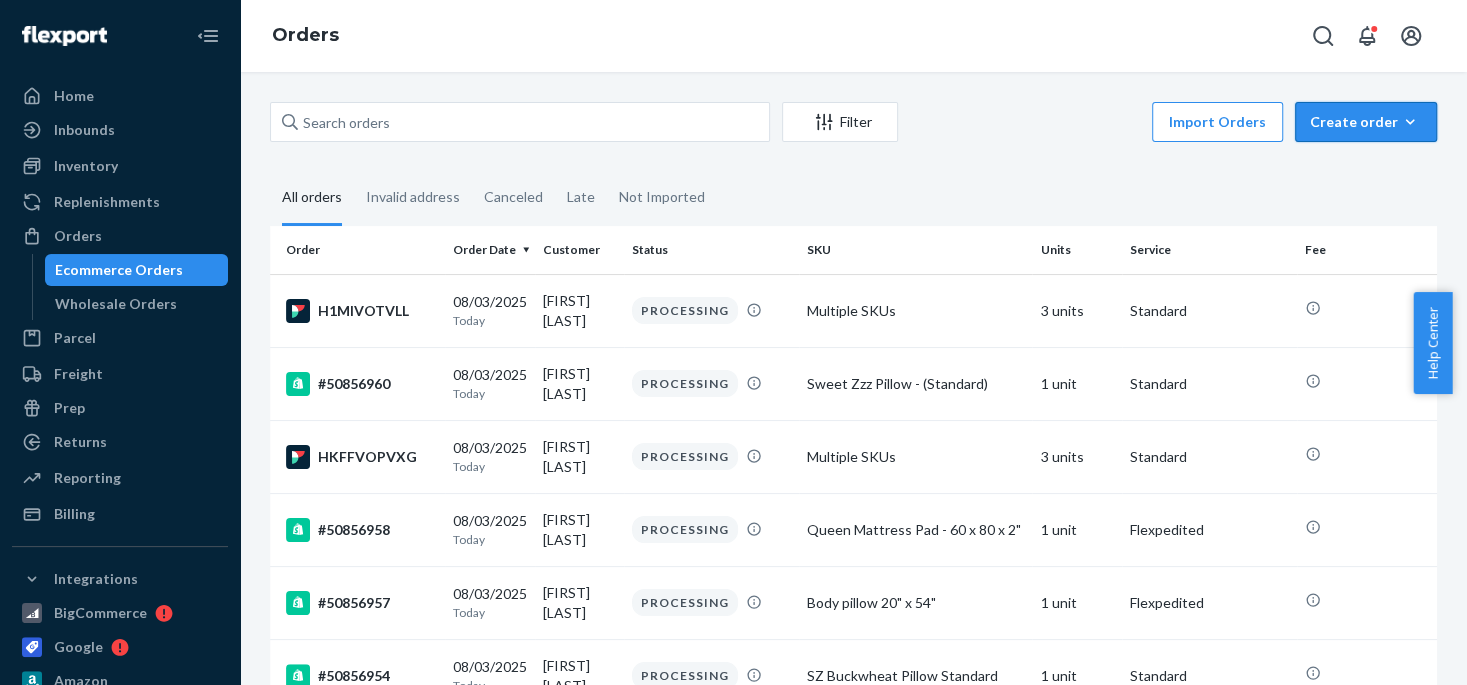 click on "Create order" at bounding box center [1366, 122] 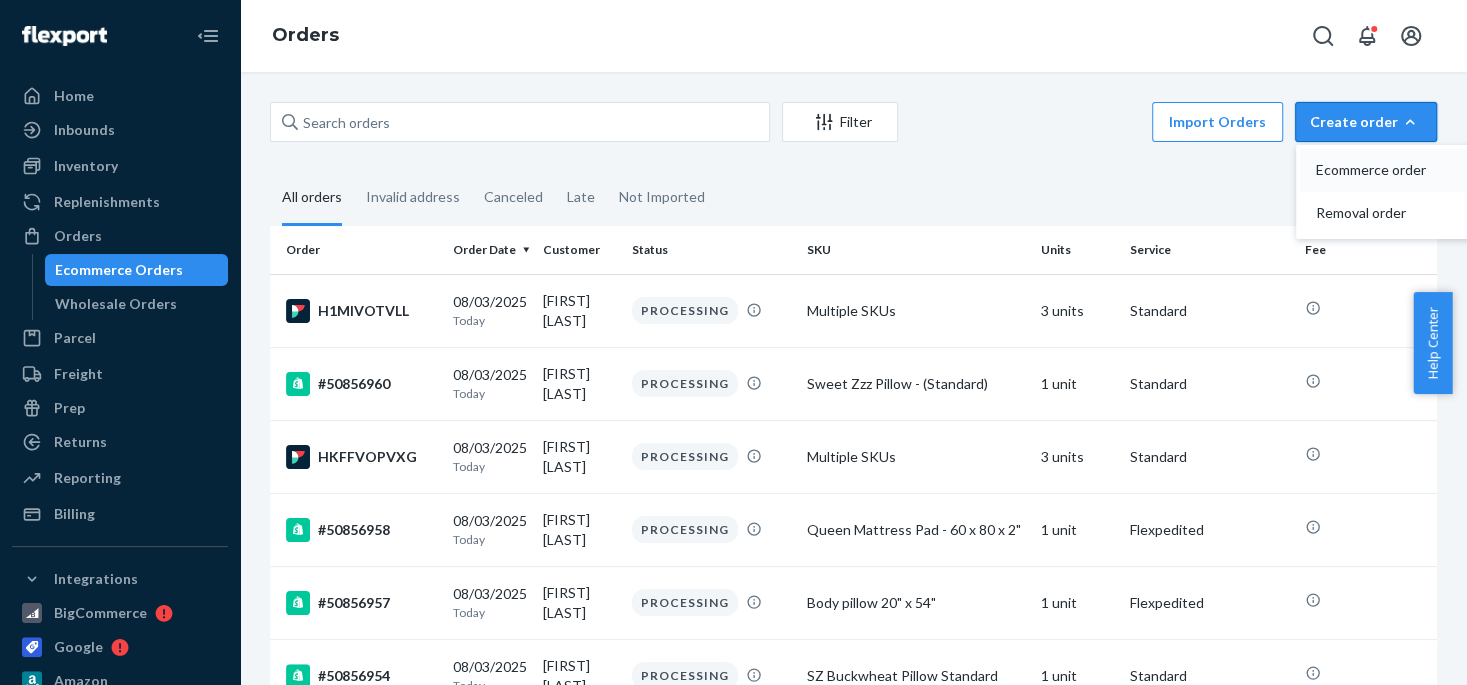 click on "Ecommerce order" at bounding box center [1378, 170] 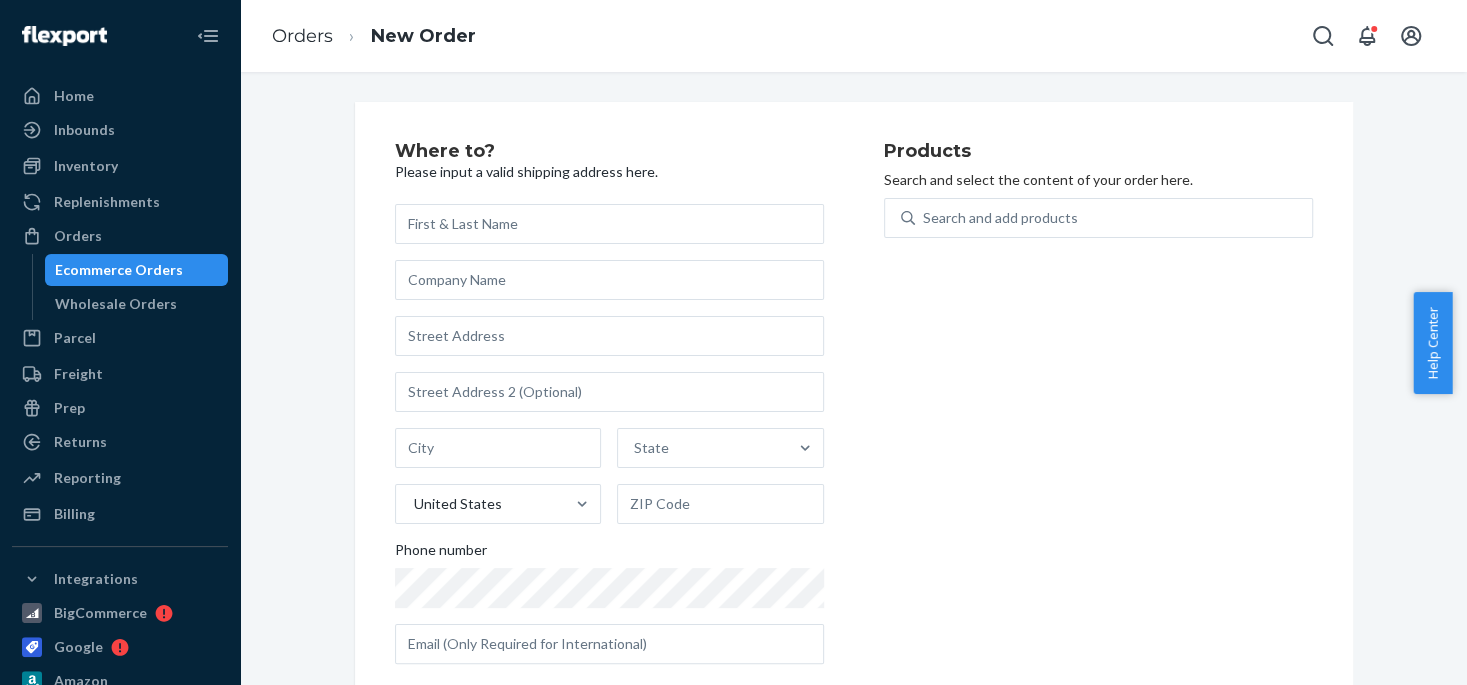 click at bounding box center (609, 224) 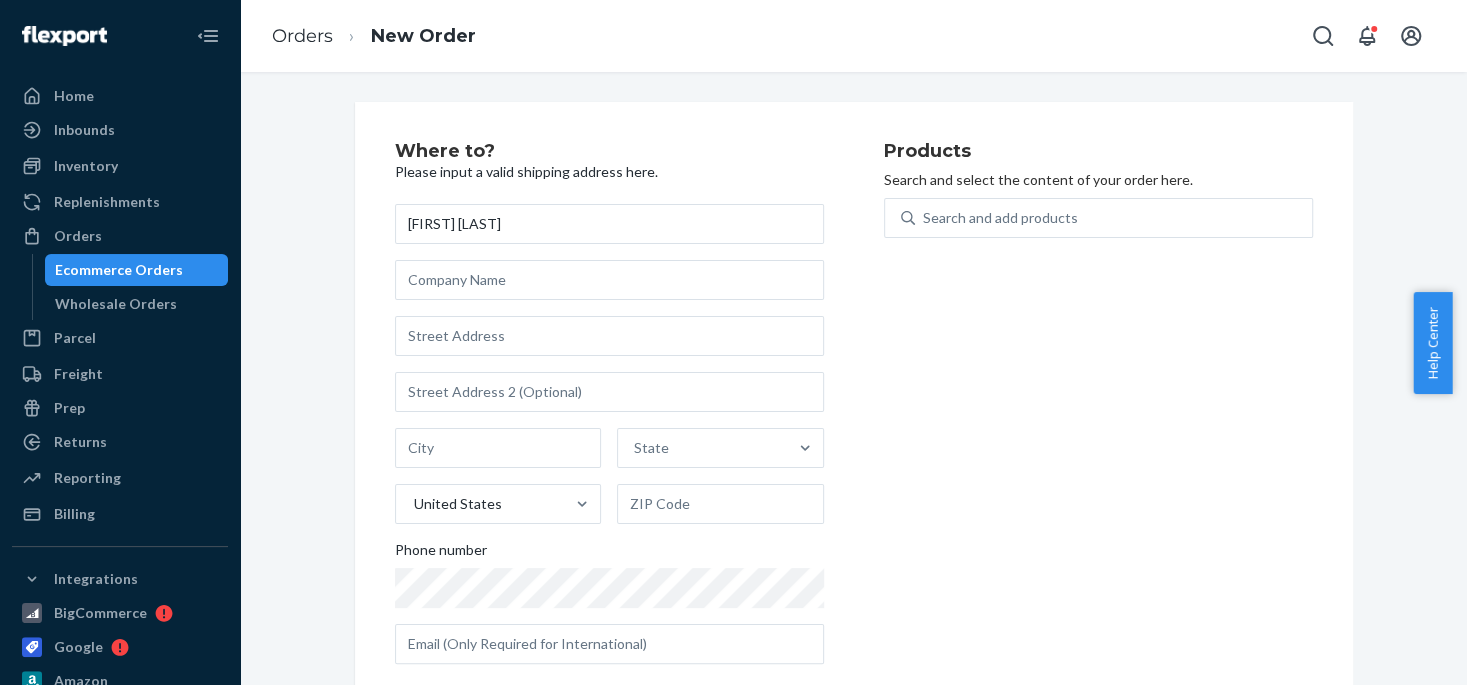 type on "[FIRST] [LAST]" 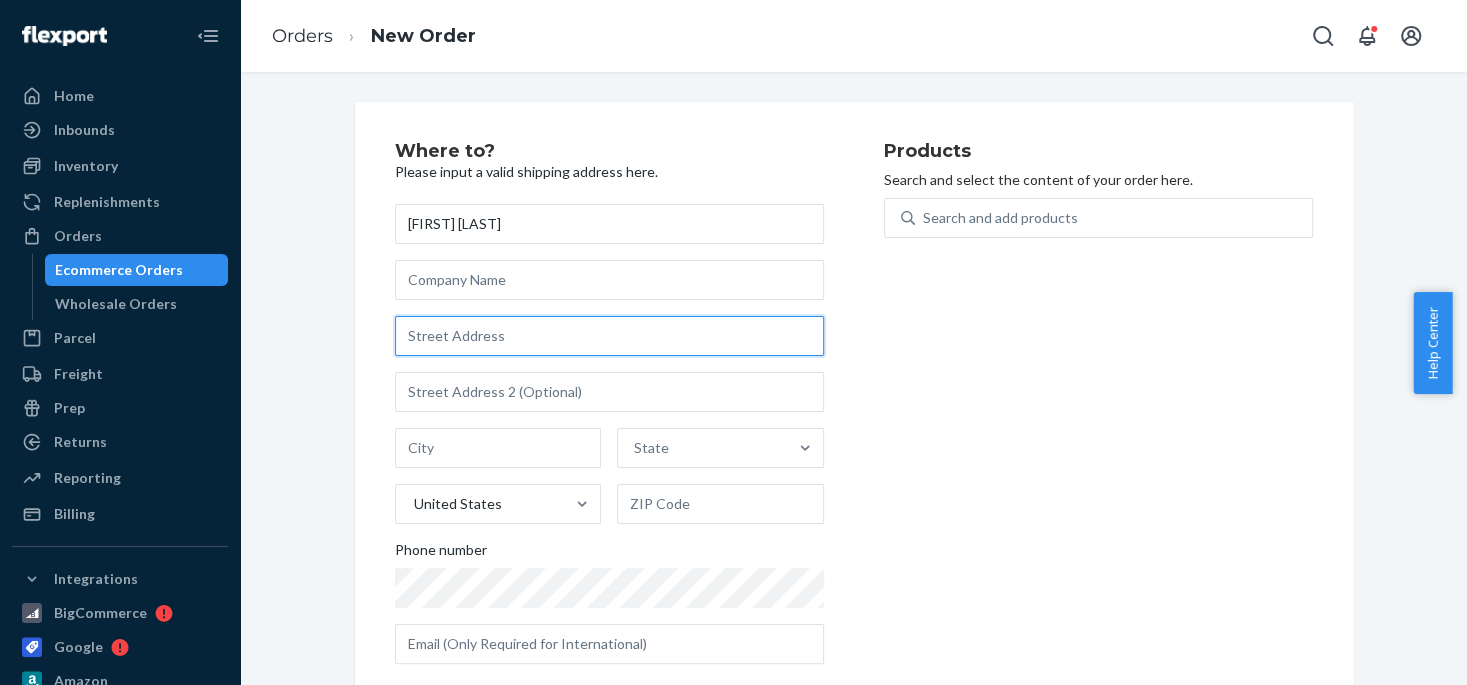 click at bounding box center [609, 336] 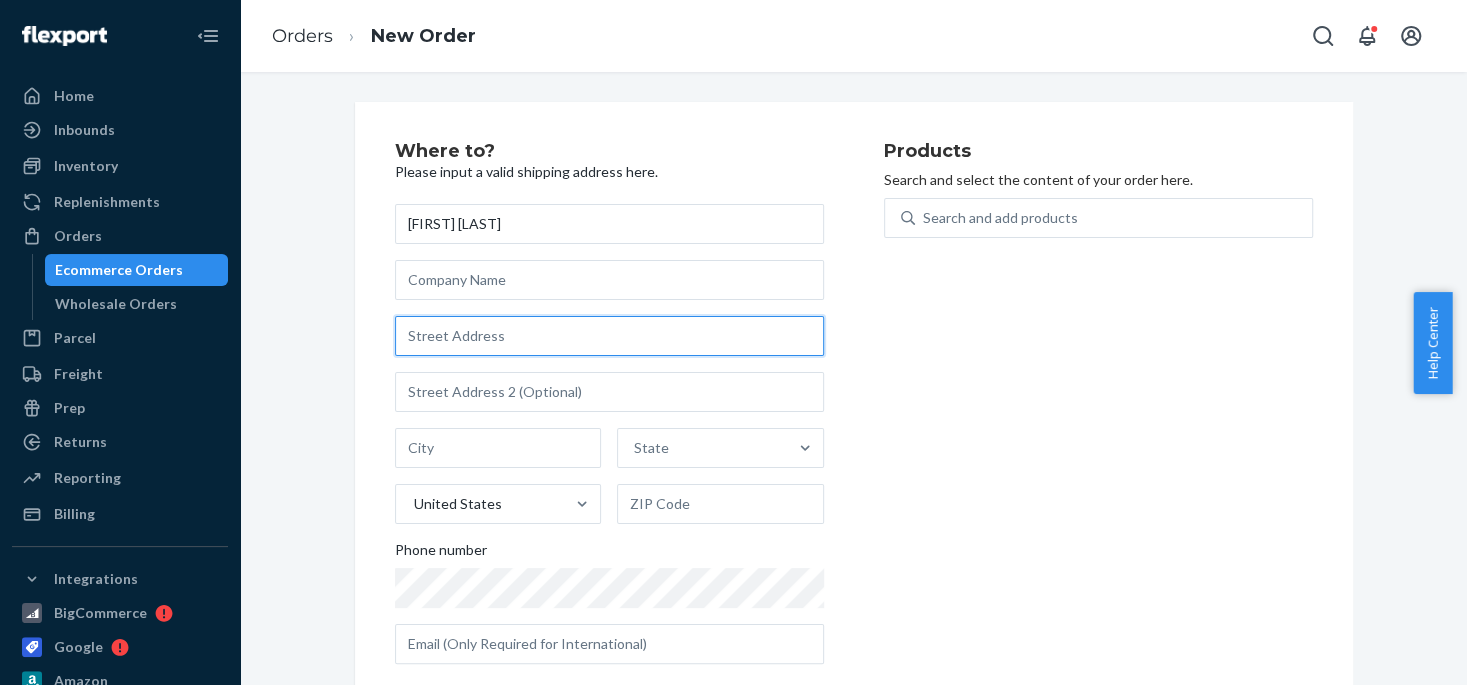 paste on "[NUMBER][STREET]" 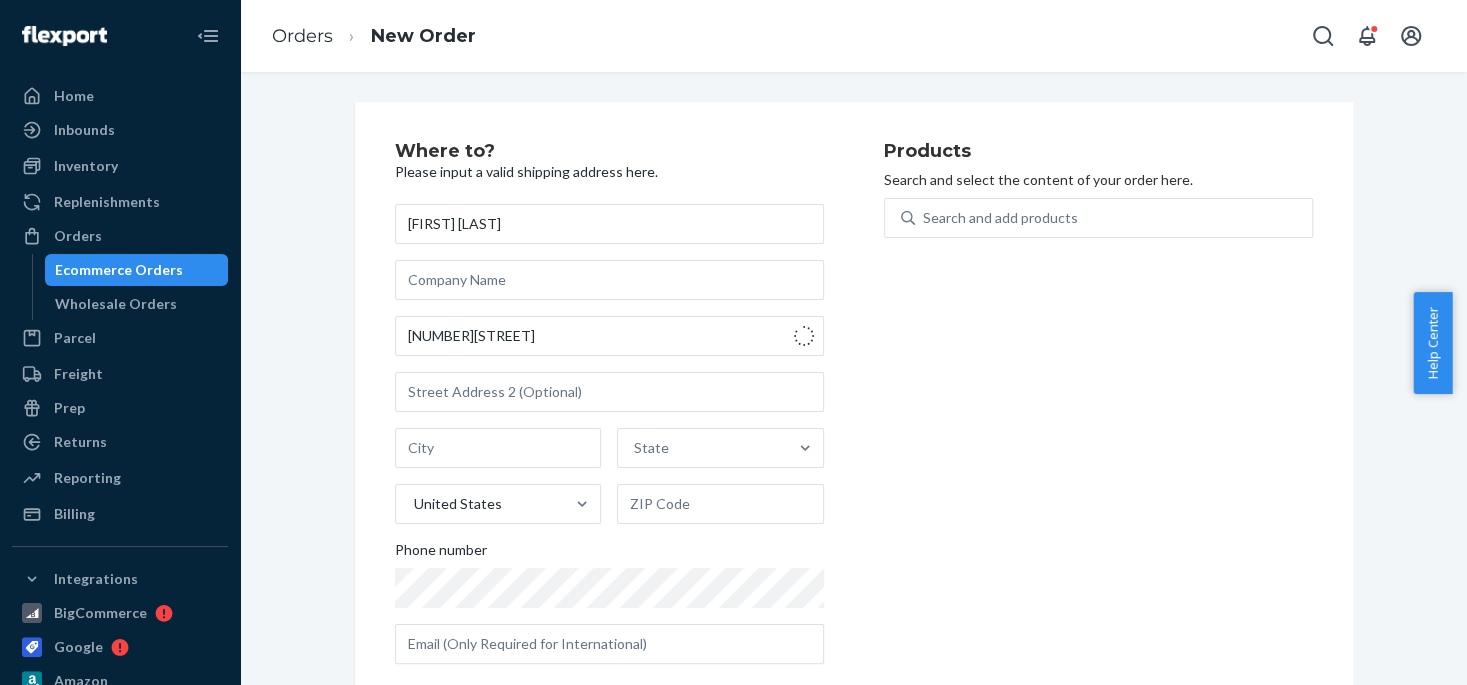 type on "[NUMBER][STREET]" 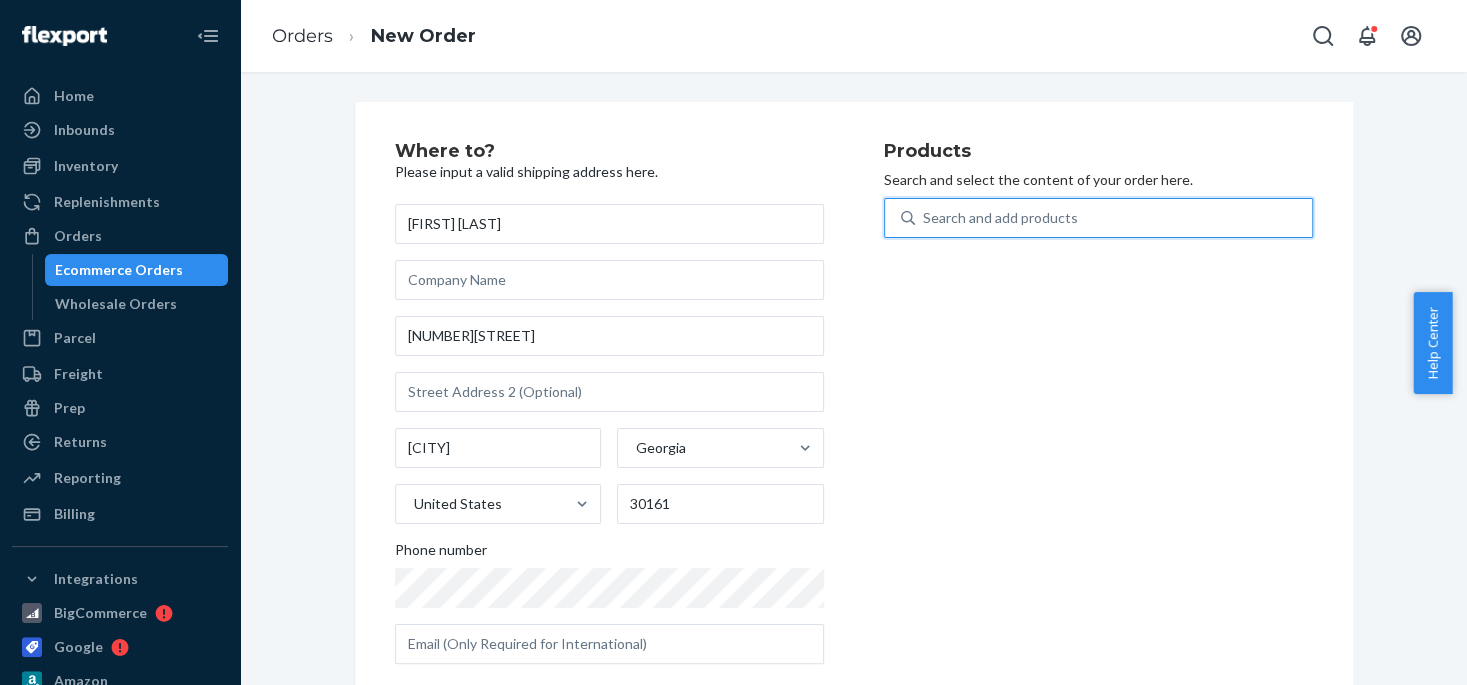 click on "Search and add products" at bounding box center (1000, 218) 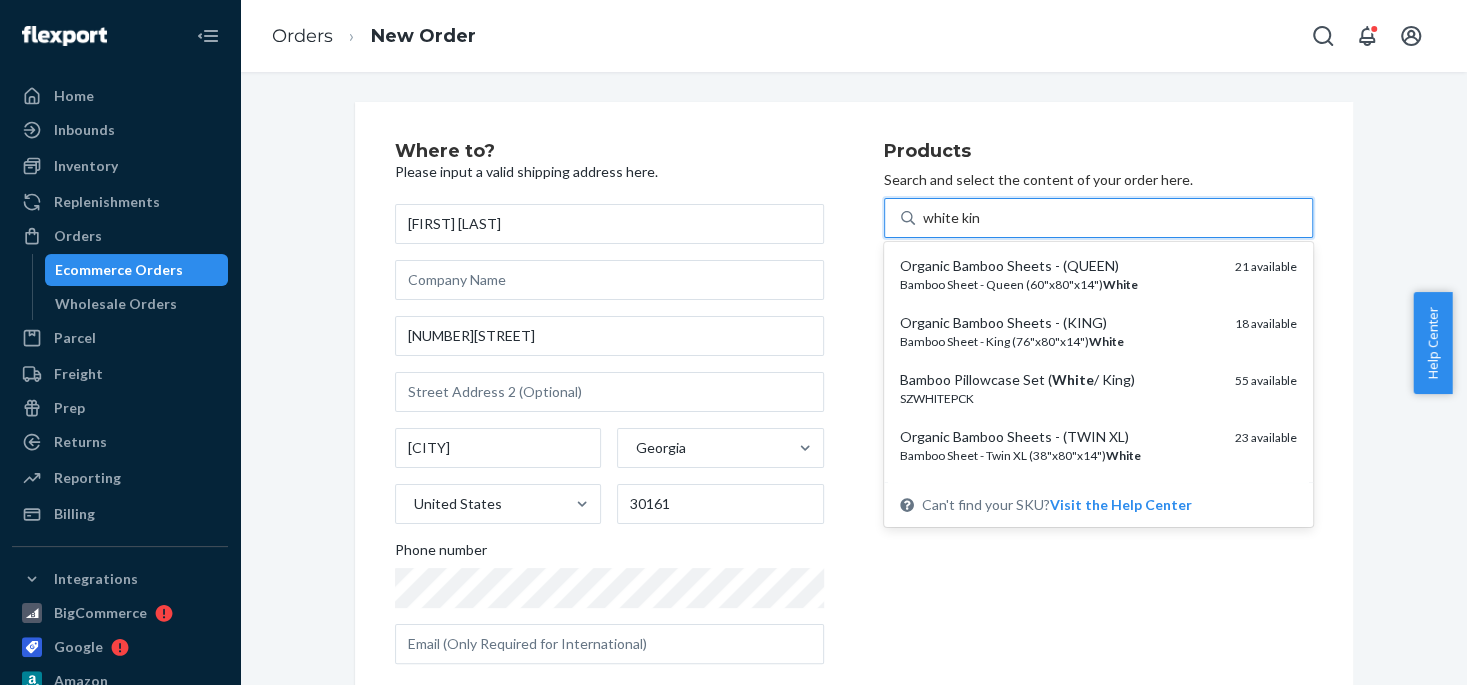 type on "white king" 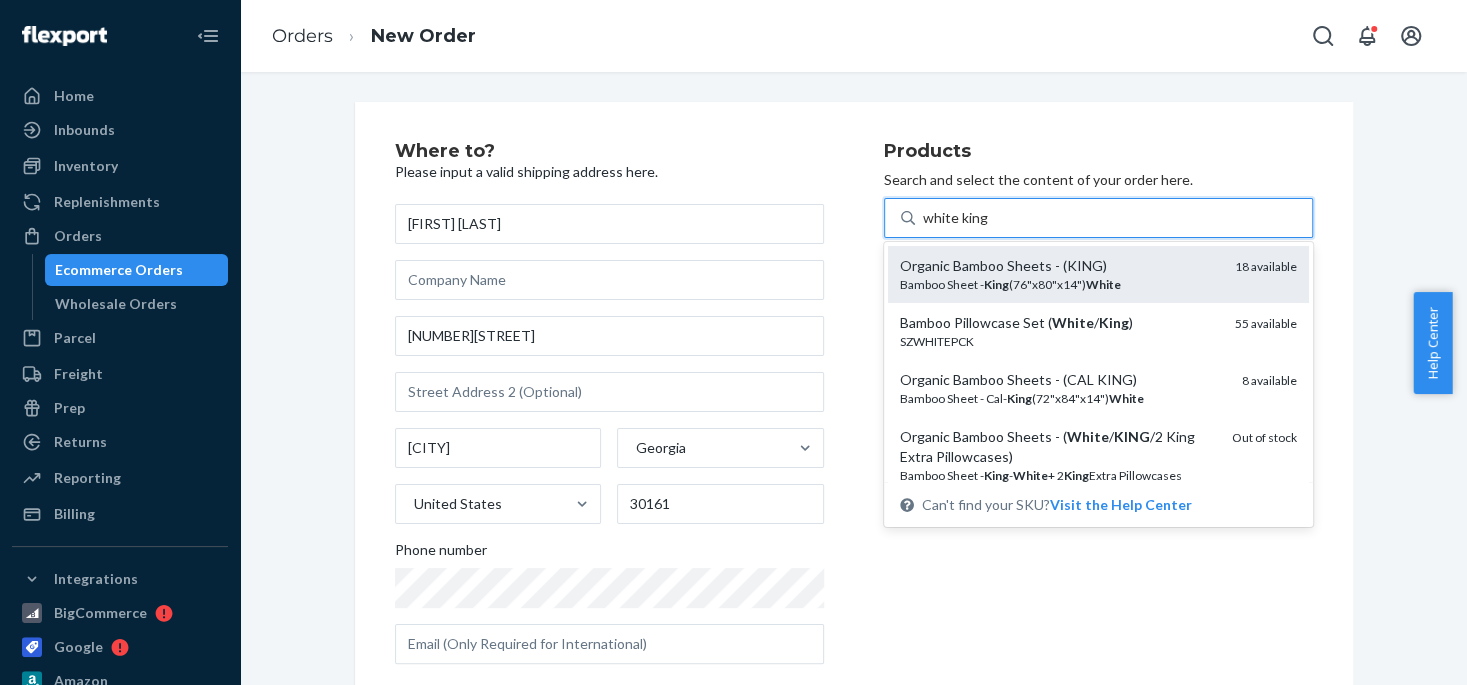 click on "18 available" at bounding box center (1266, 266) 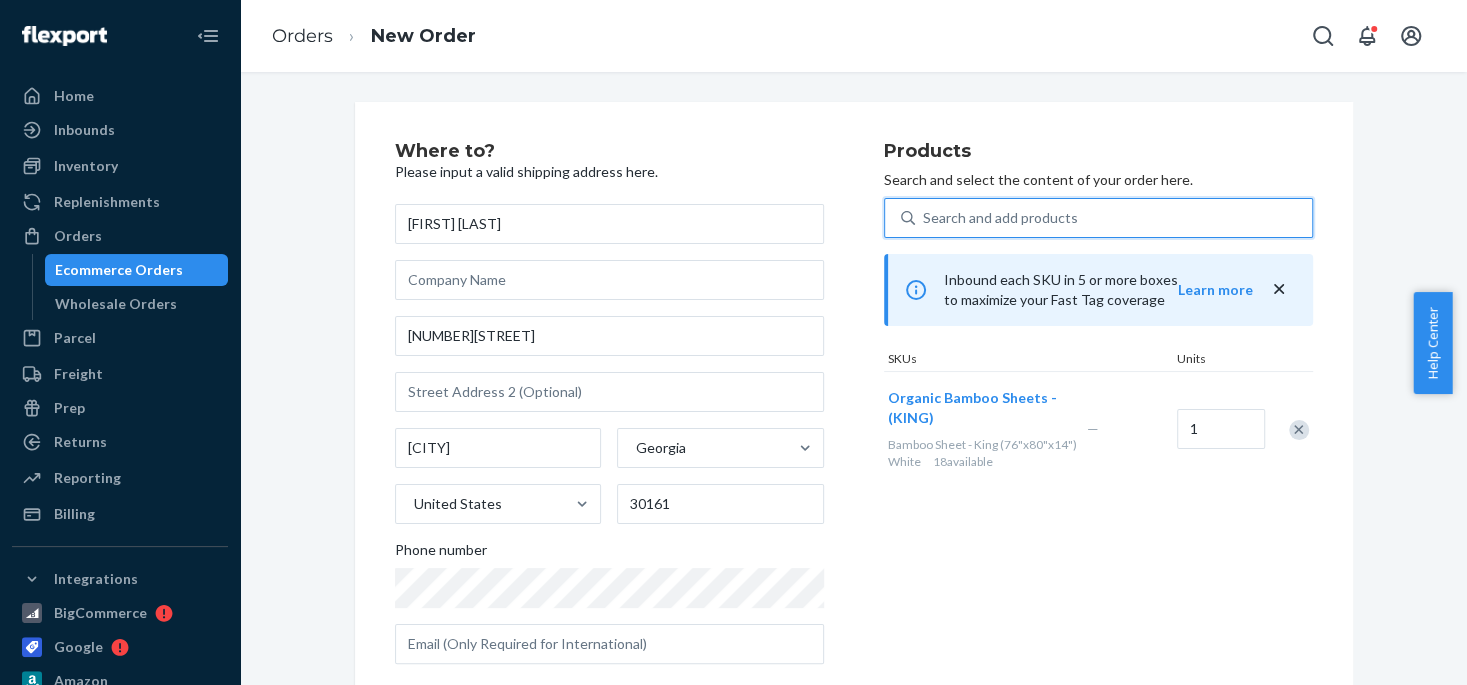 click on "Search and add products" at bounding box center [1000, 218] 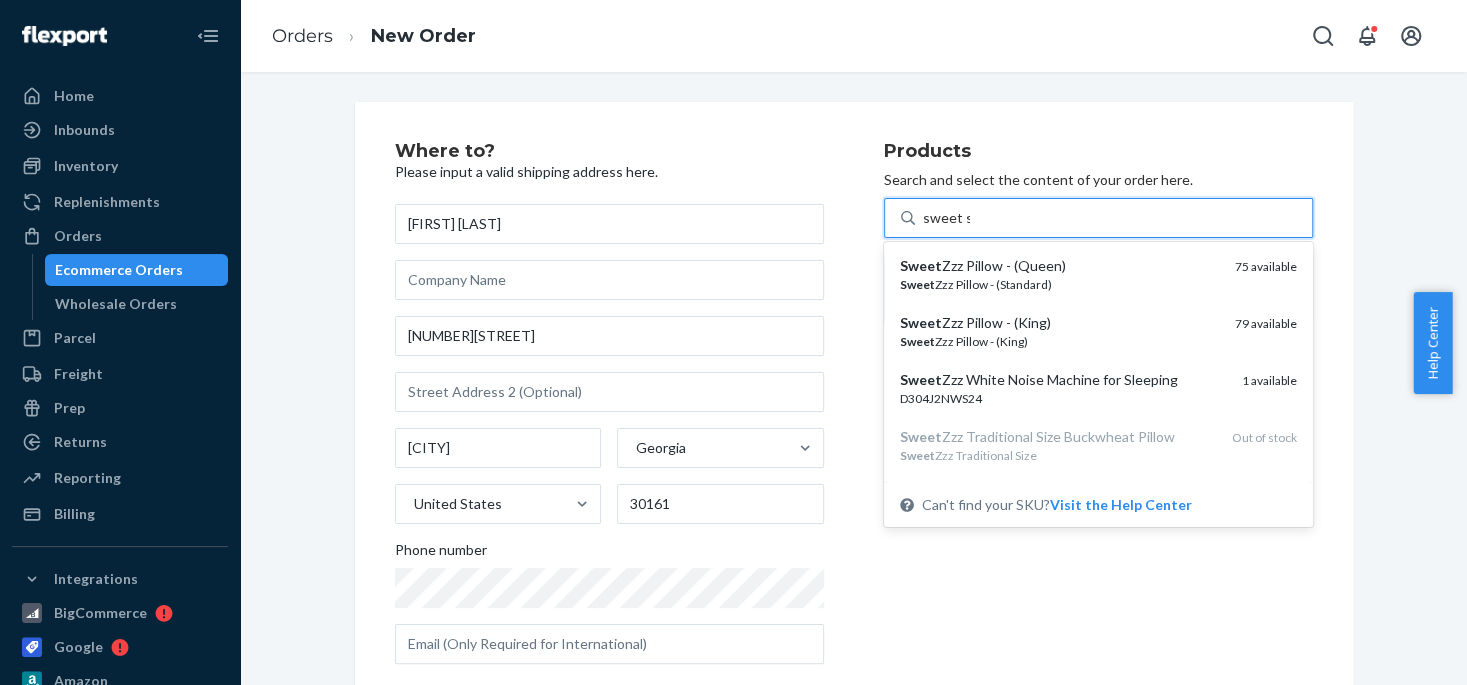 type on "sweet" 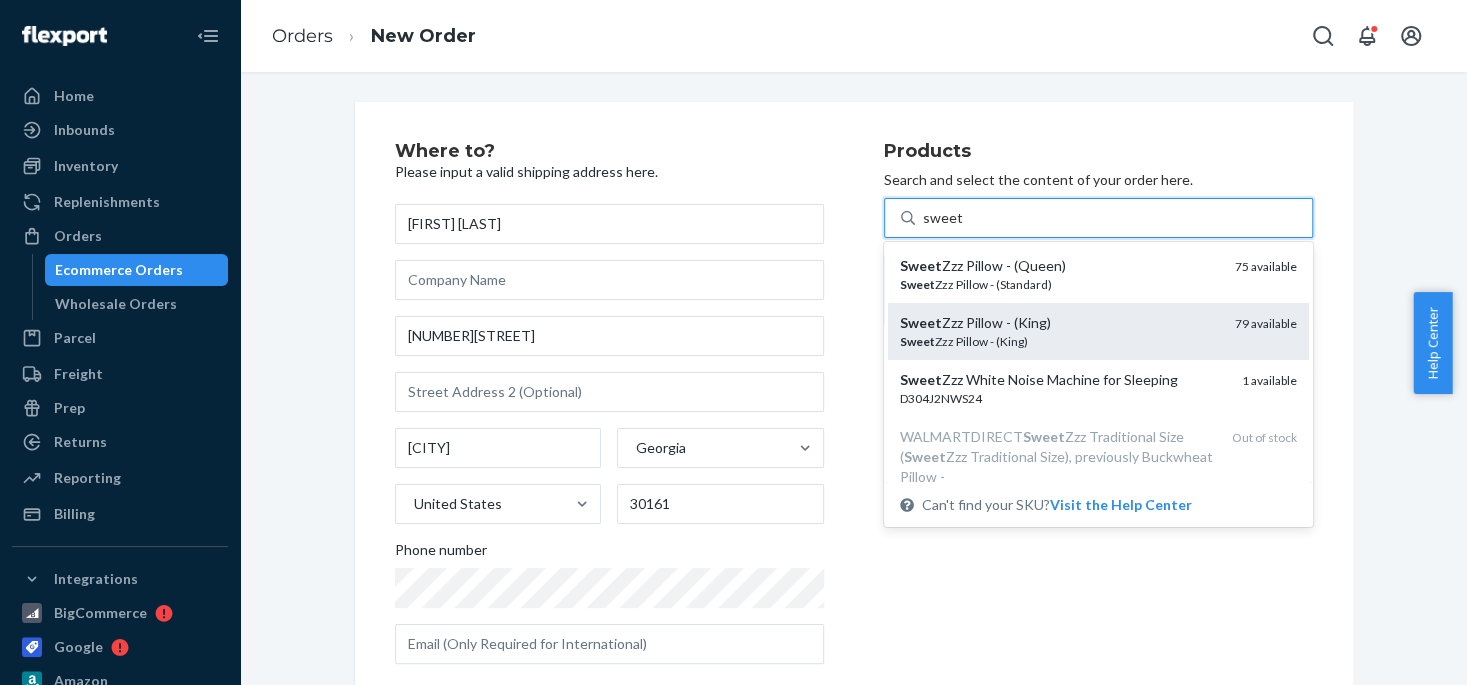 click on "79 available" at bounding box center [1266, 323] 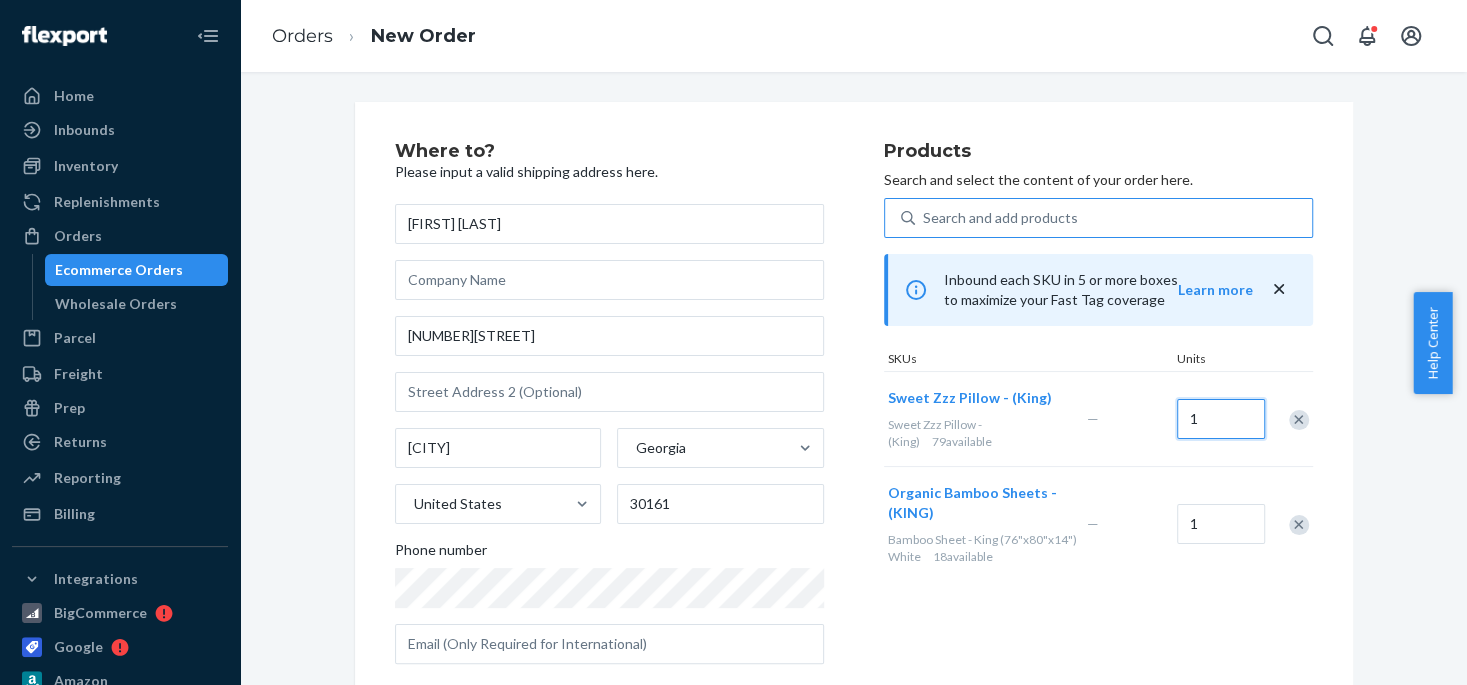 click on "1" at bounding box center [1221, 419] 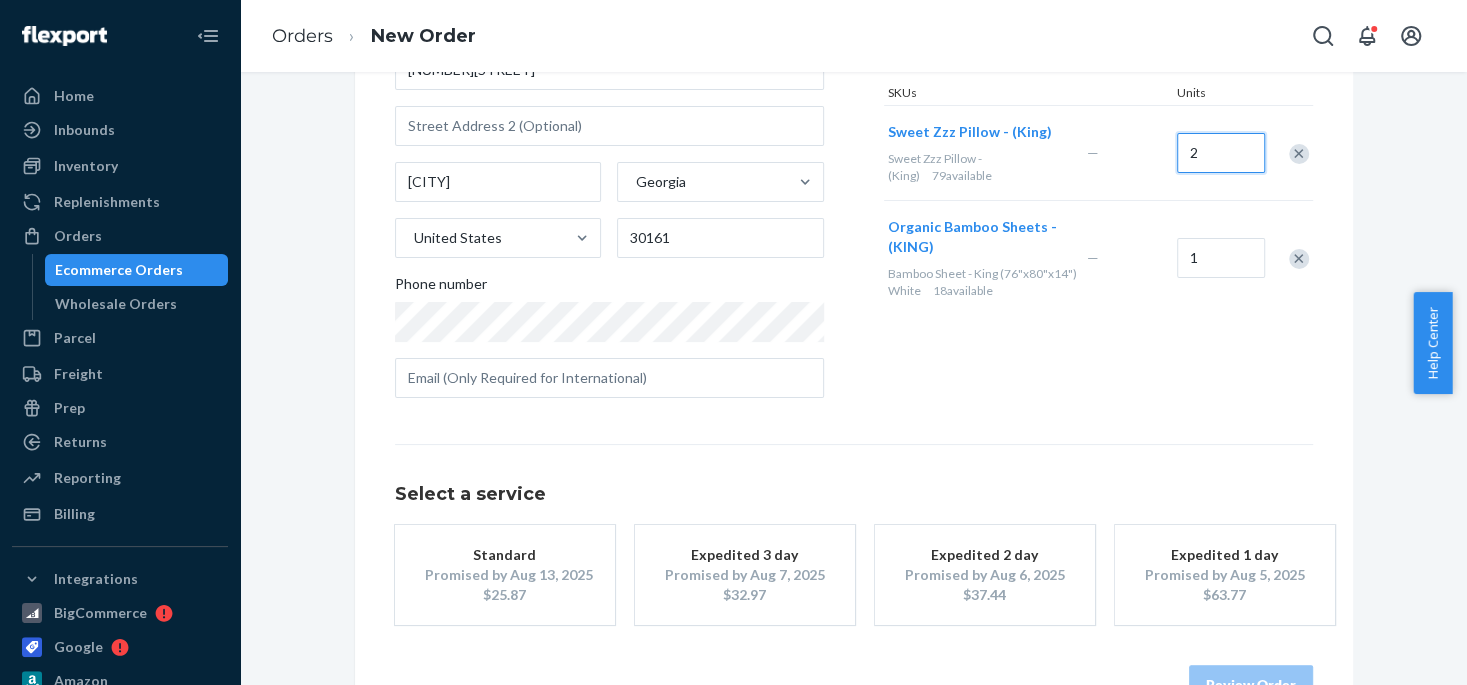 scroll, scrollTop: 325, scrollLeft: 0, axis: vertical 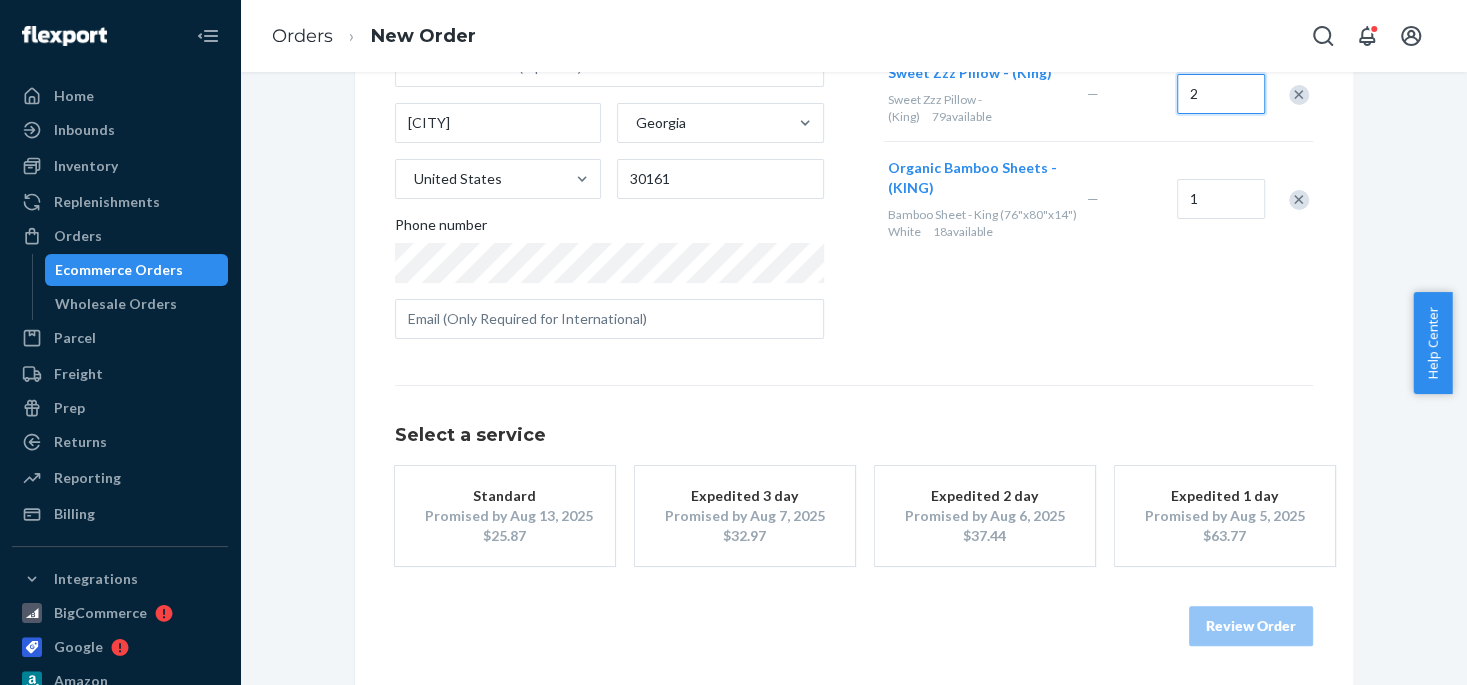 type on "2" 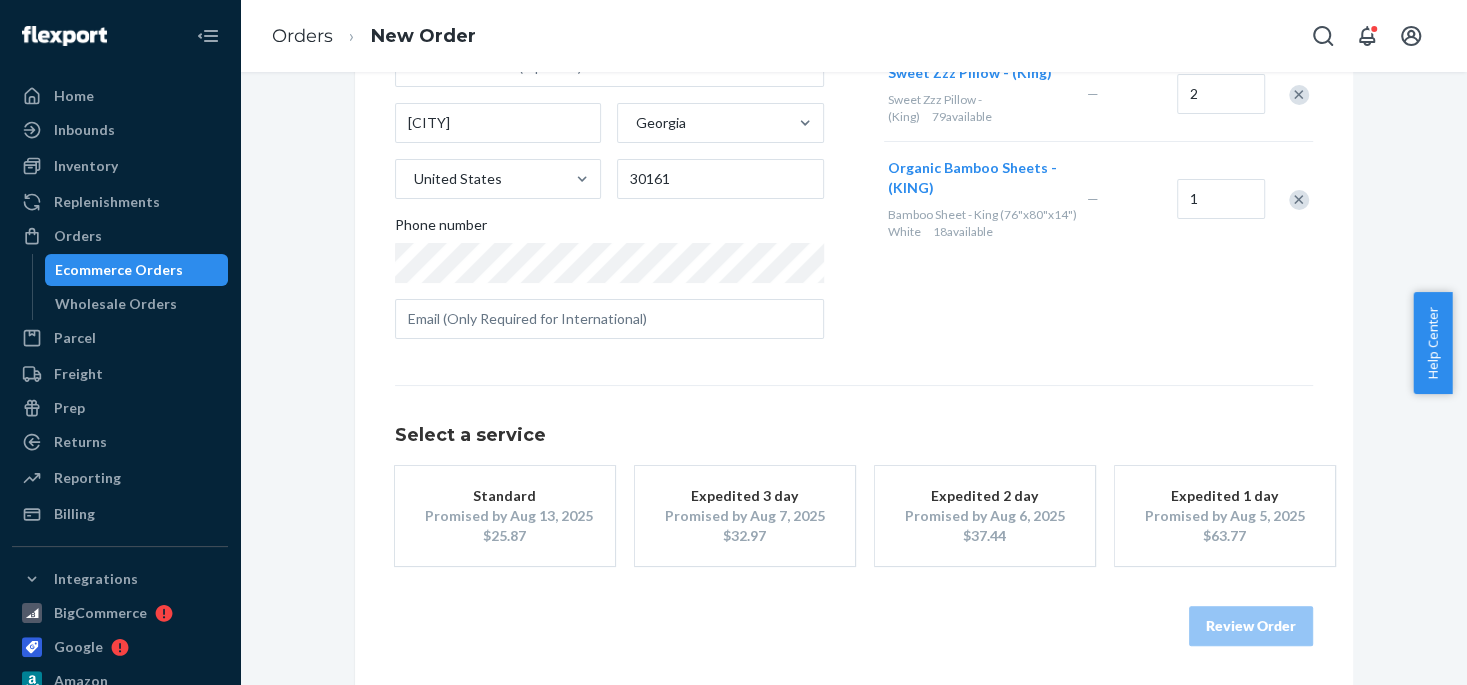 click on "$25.87" at bounding box center (505, 536) 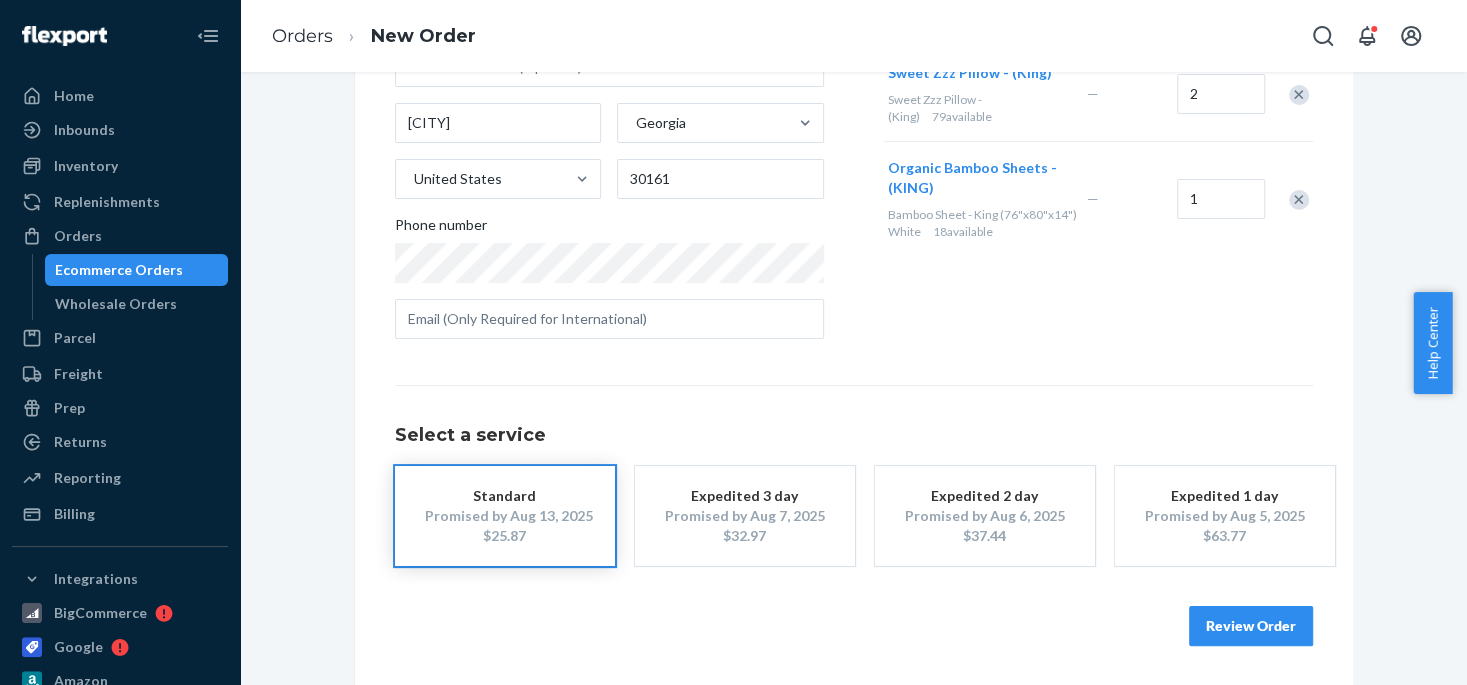 click on "Review Order" at bounding box center [1251, 626] 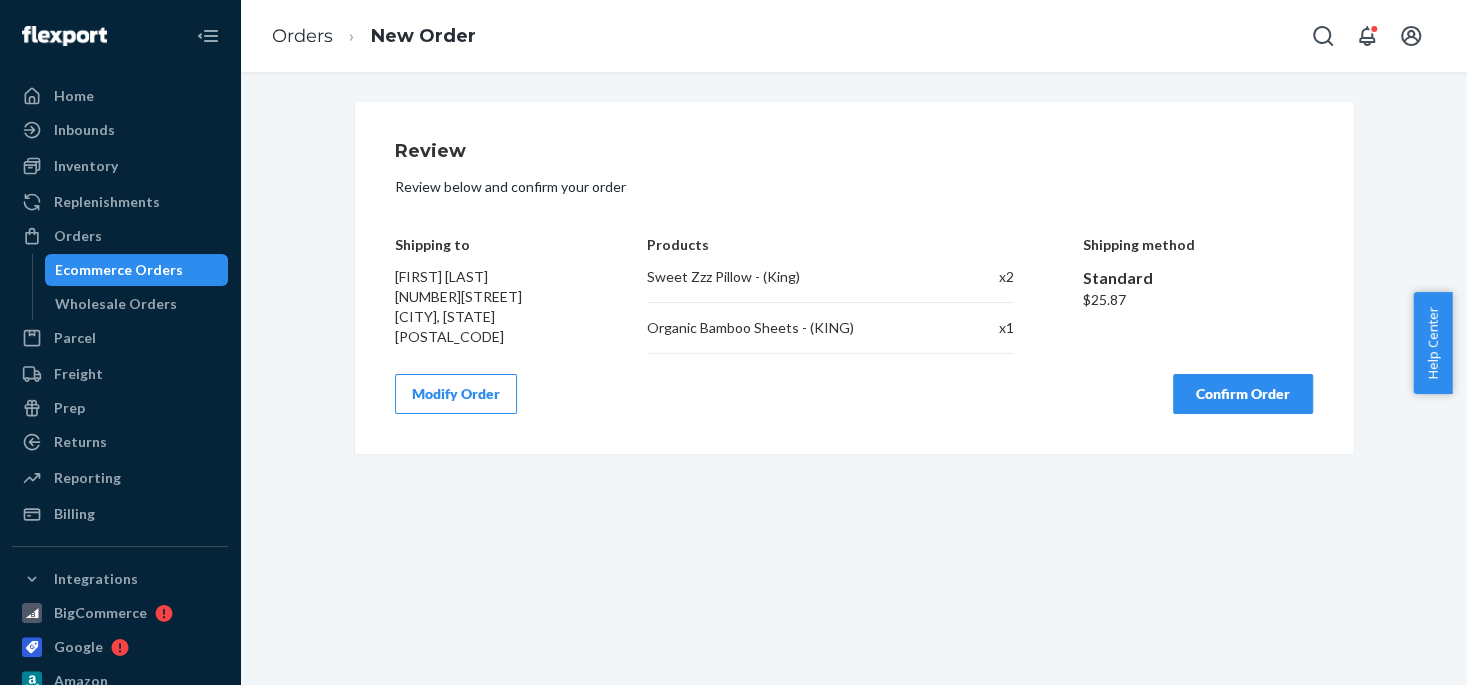 scroll, scrollTop: 0, scrollLeft: 0, axis: both 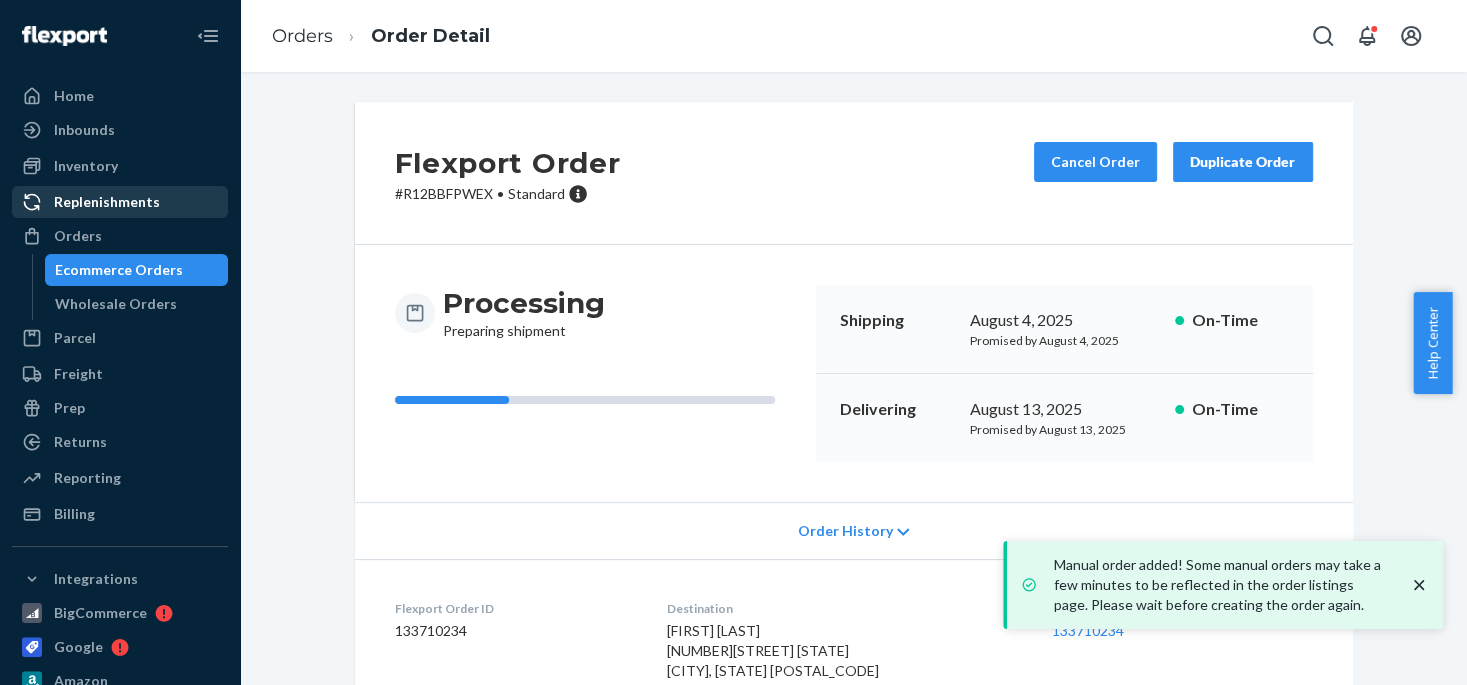 drag, startPoint x: 68, startPoint y: 242, endPoint x: 125, endPoint y: 199, distance: 71.40028 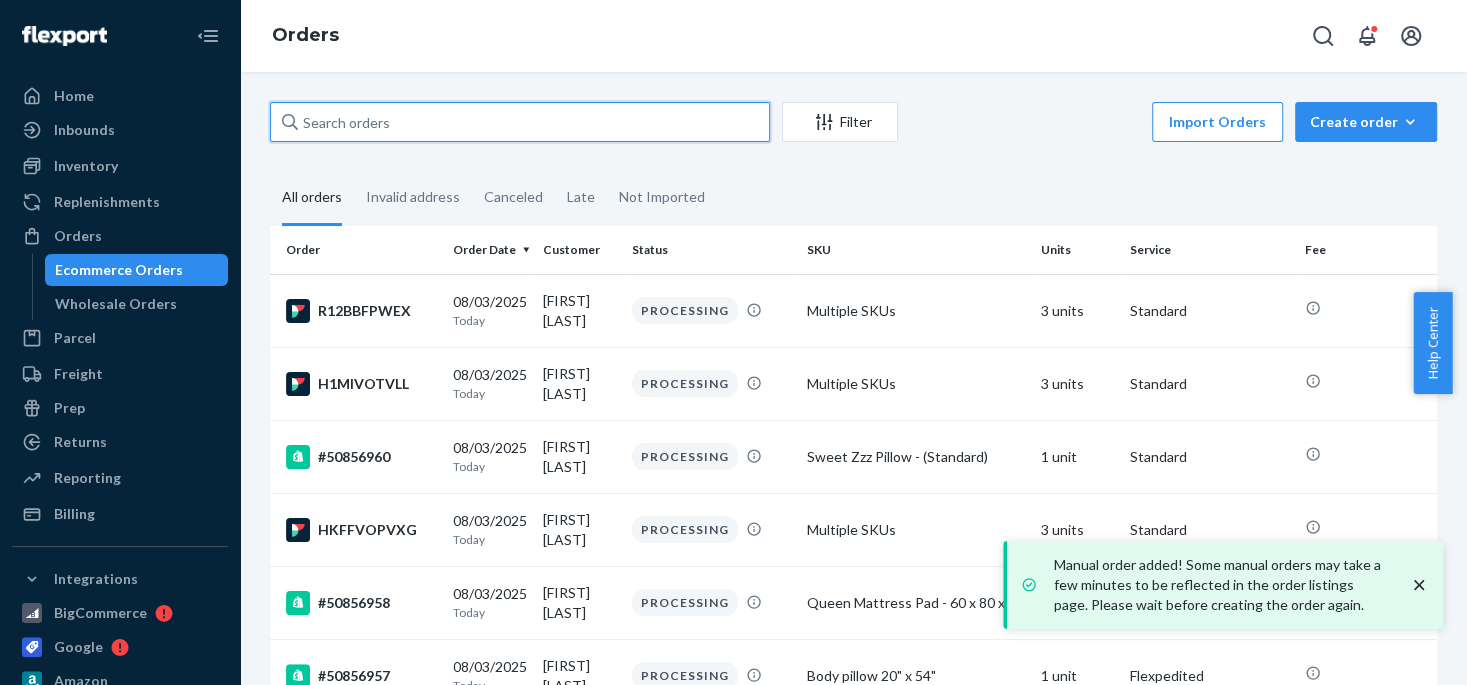 click at bounding box center [520, 122] 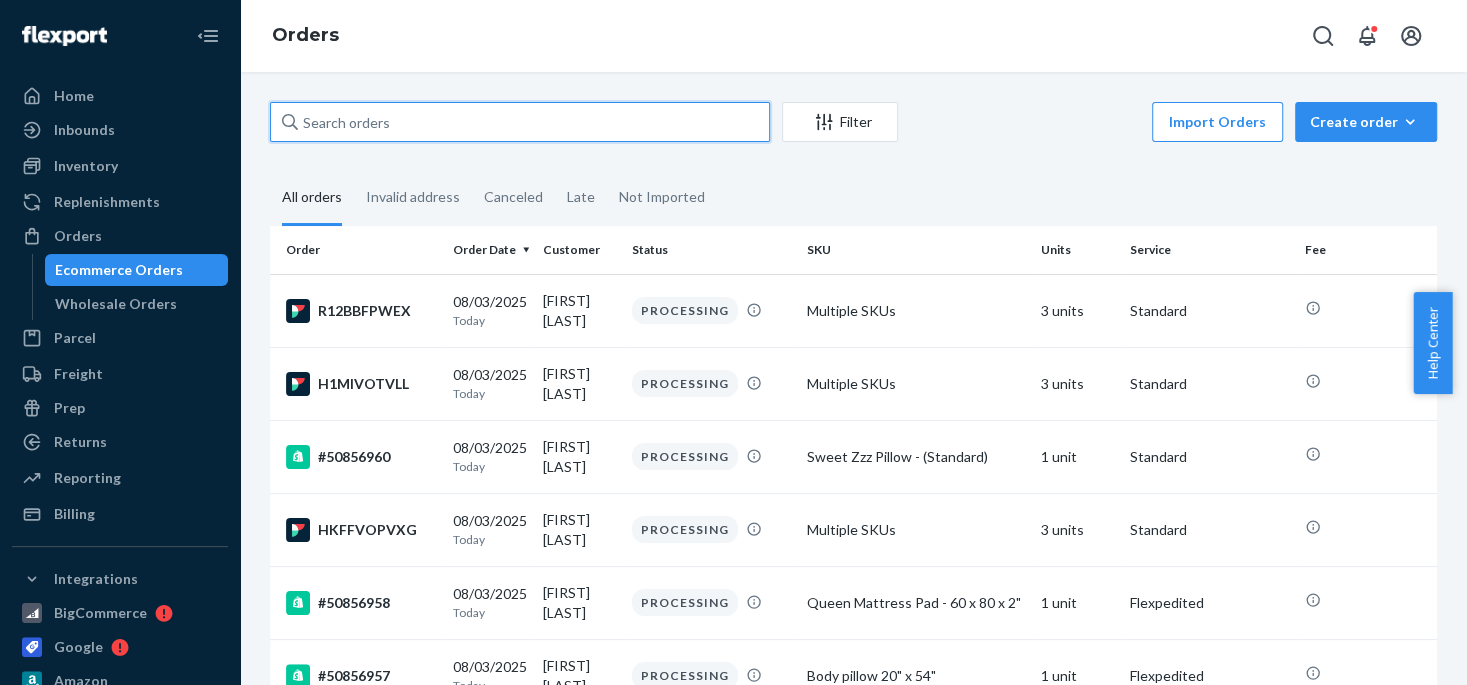 paste on "[FIRST] [LAST]" 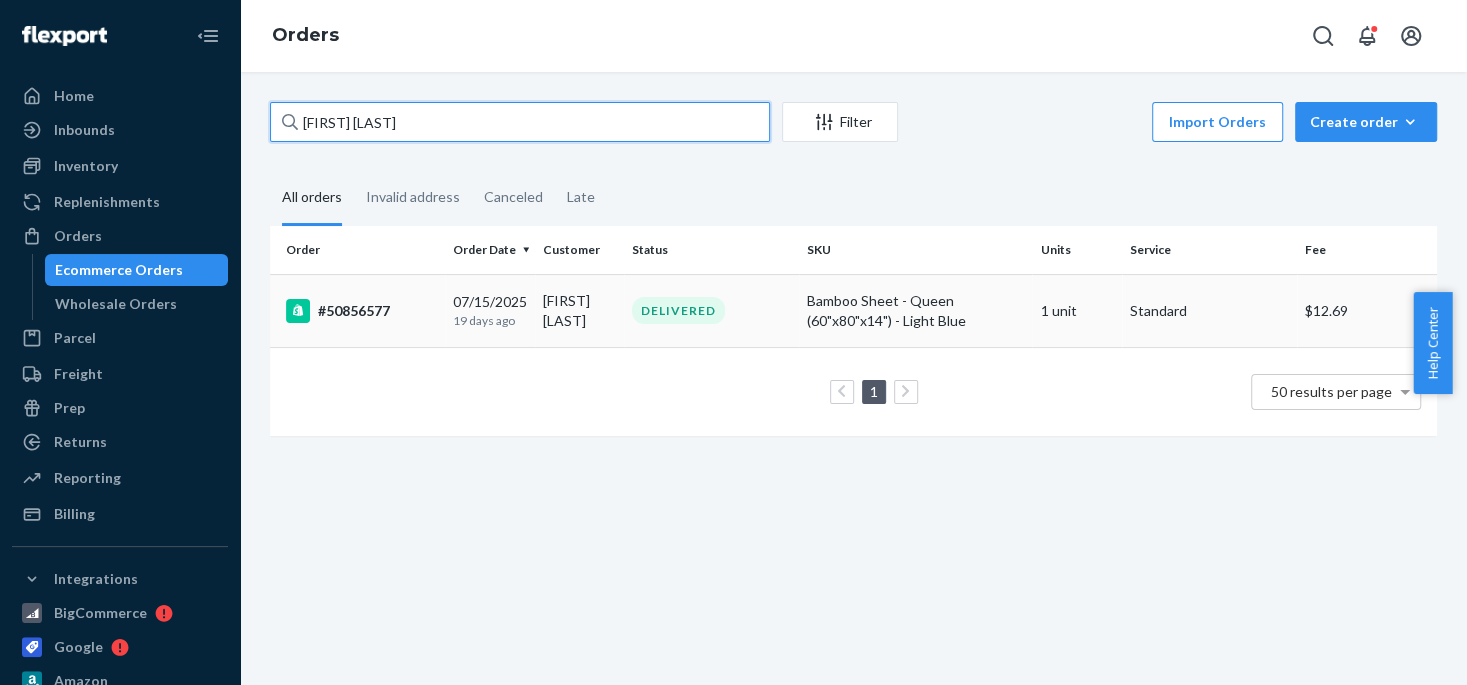 type on "[FIRST] [LAST]" 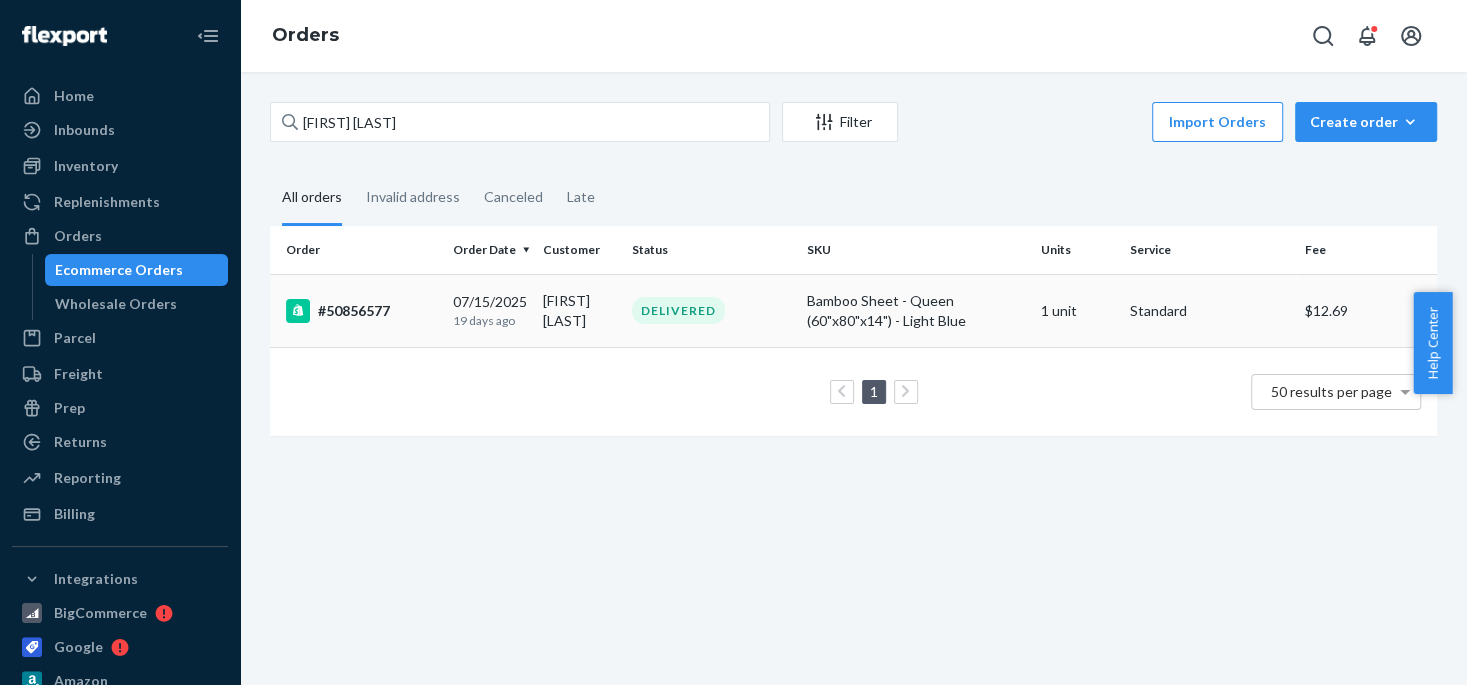 click on "DELIVERED" at bounding box center (711, 310) 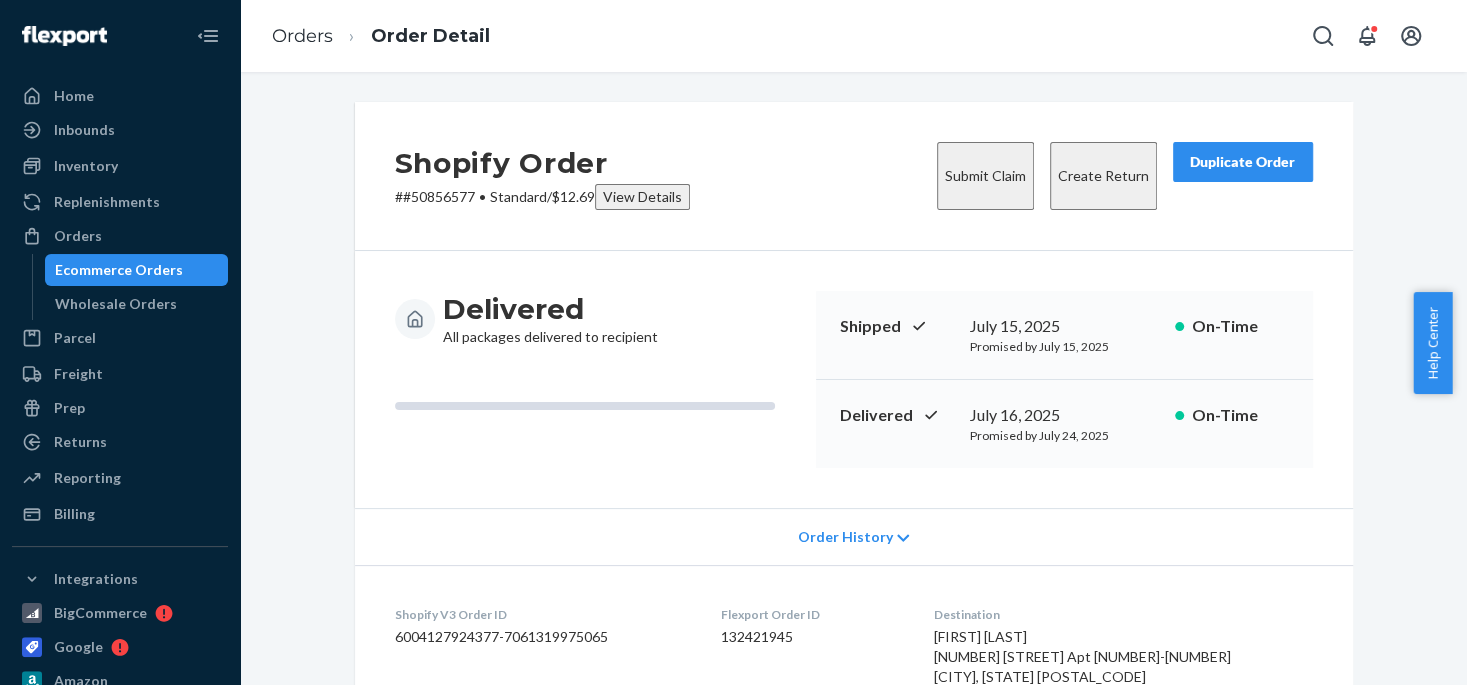 click on "Duplicate Order" at bounding box center [1243, 162] 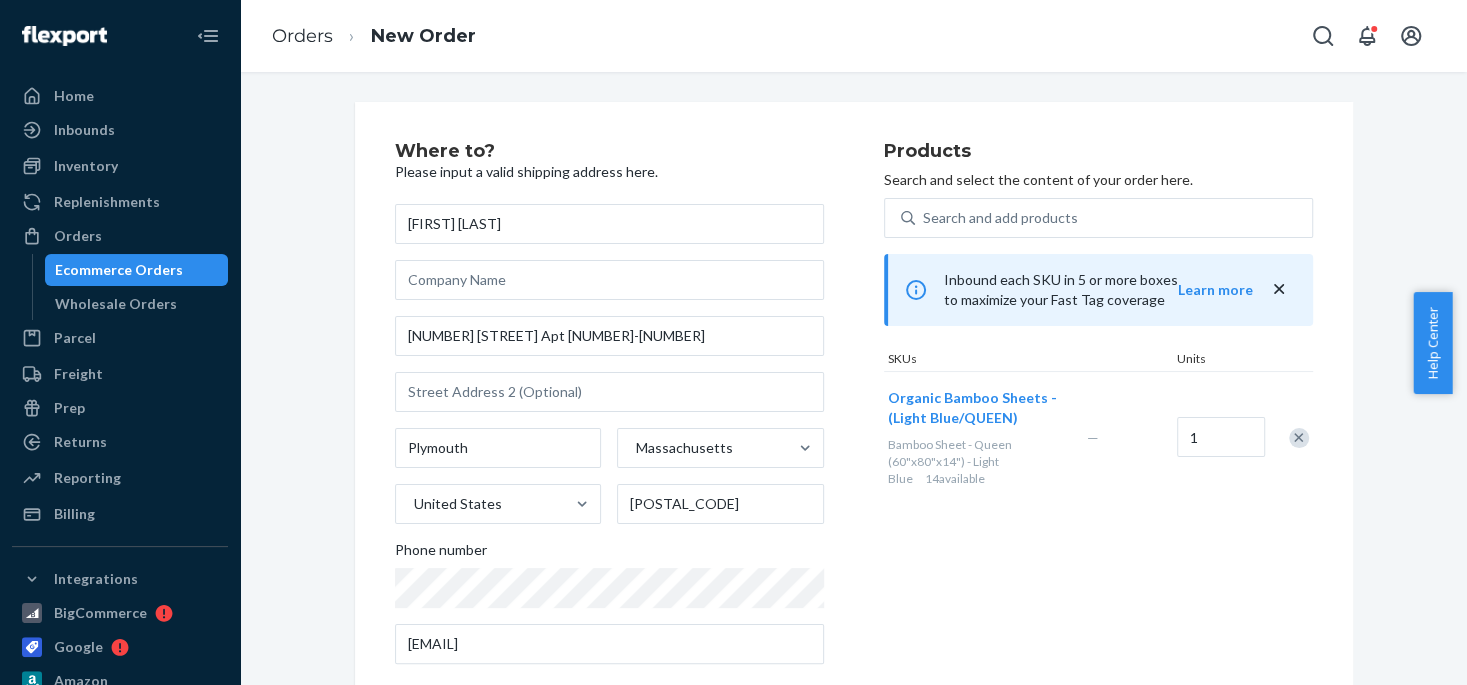 click at bounding box center (1299, 438) 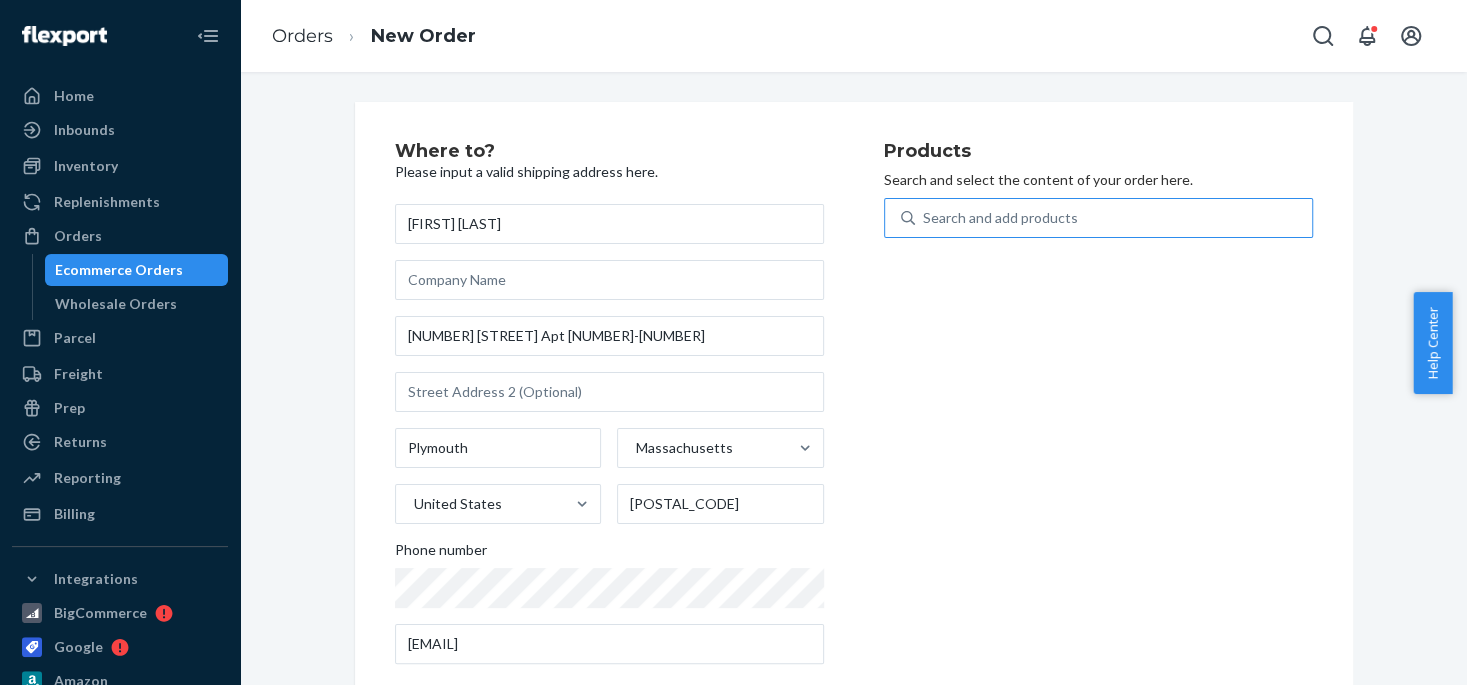 click on "Search and add products" at bounding box center [1000, 218] 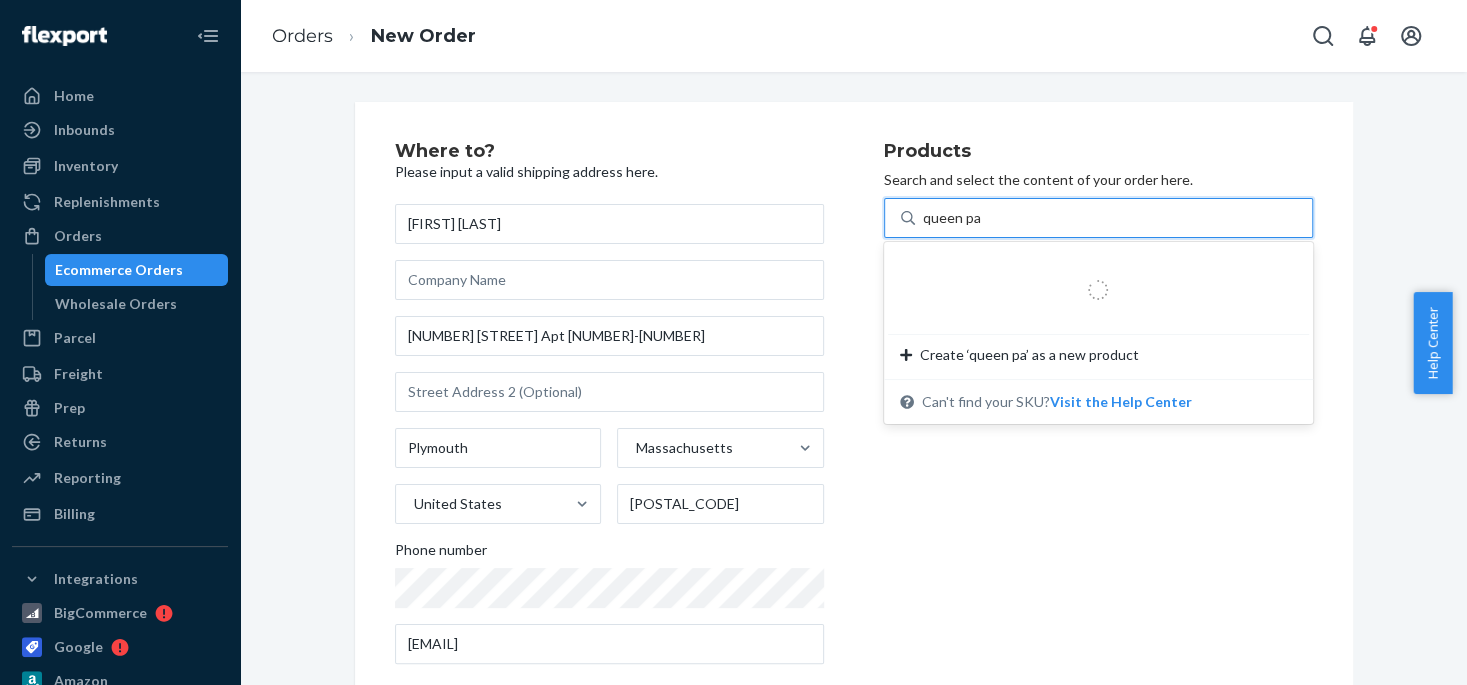 type on "queen pad" 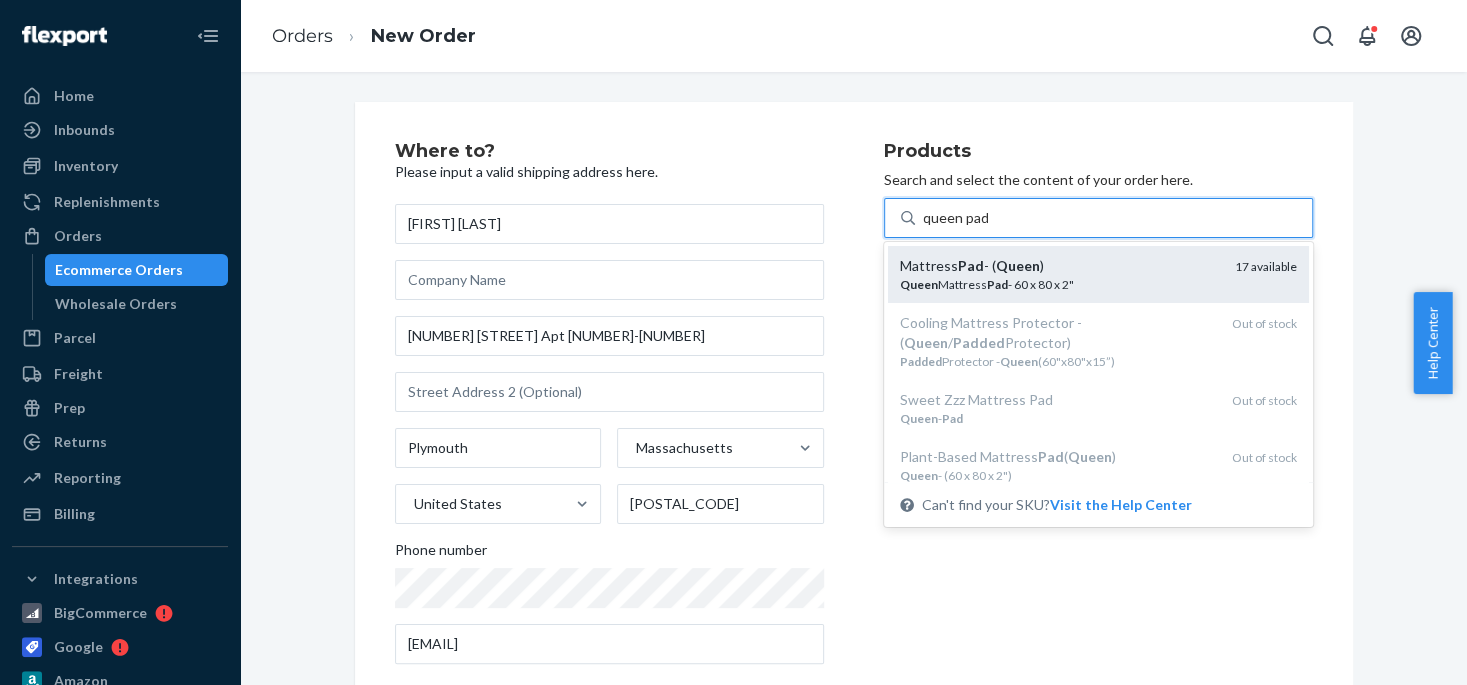 click on "Pad" at bounding box center [971, 265] 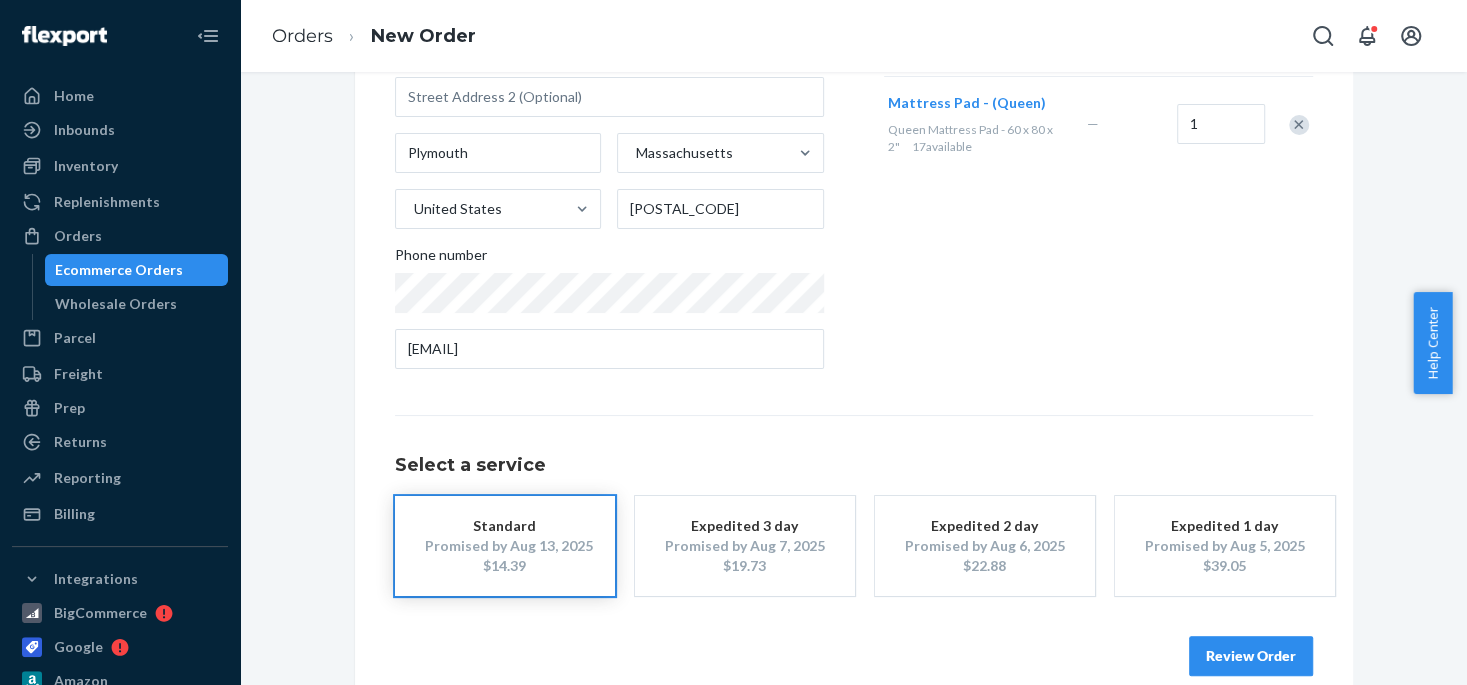 scroll, scrollTop: 325, scrollLeft: 0, axis: vertical 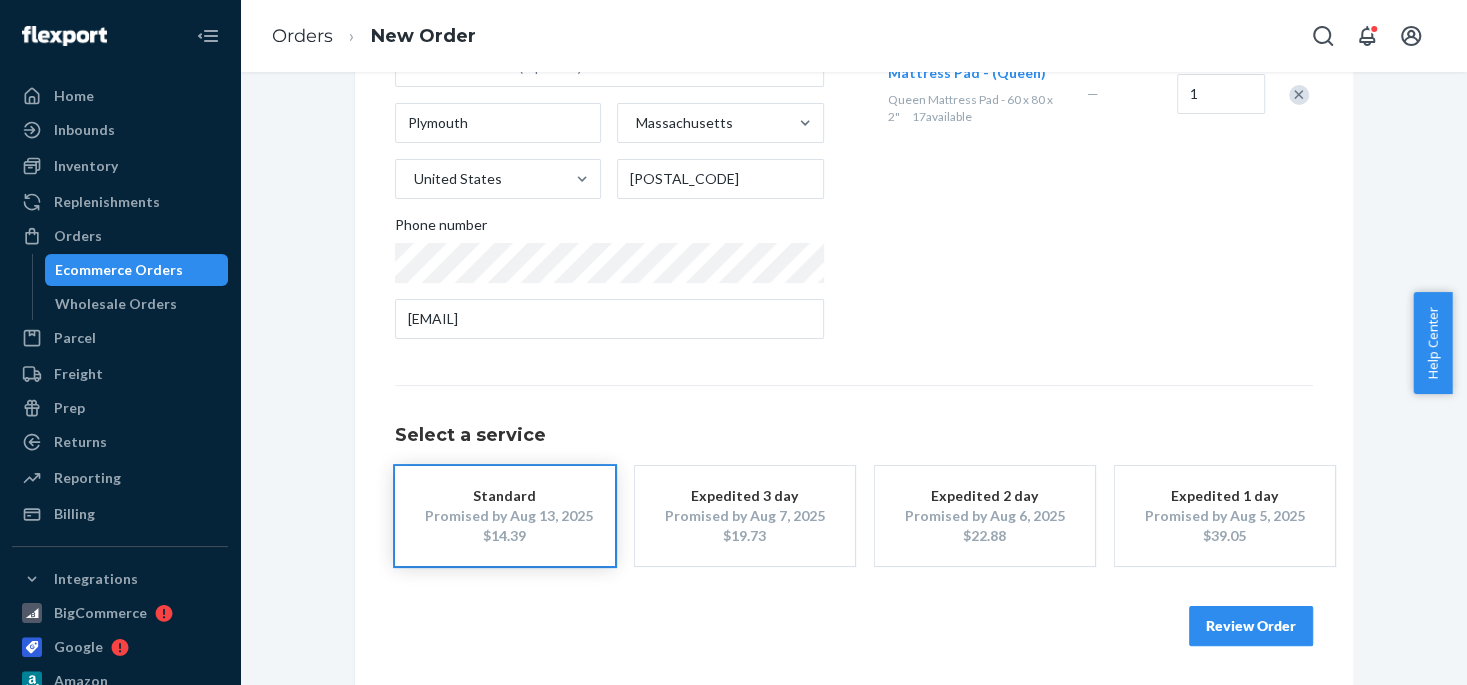 click on "$14.39" at bounding box center [505, 536] 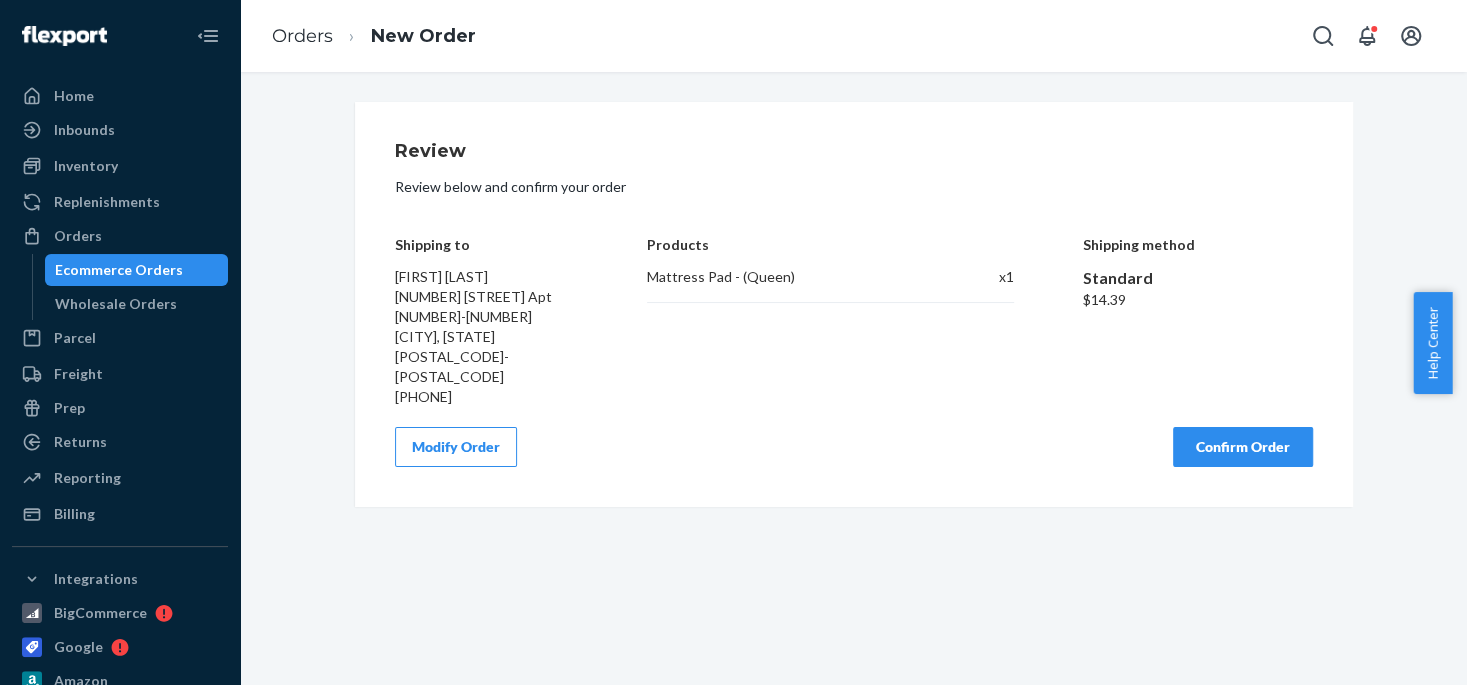 scroll, scrollTop: 0, scrollLeft: 0, axis: both 